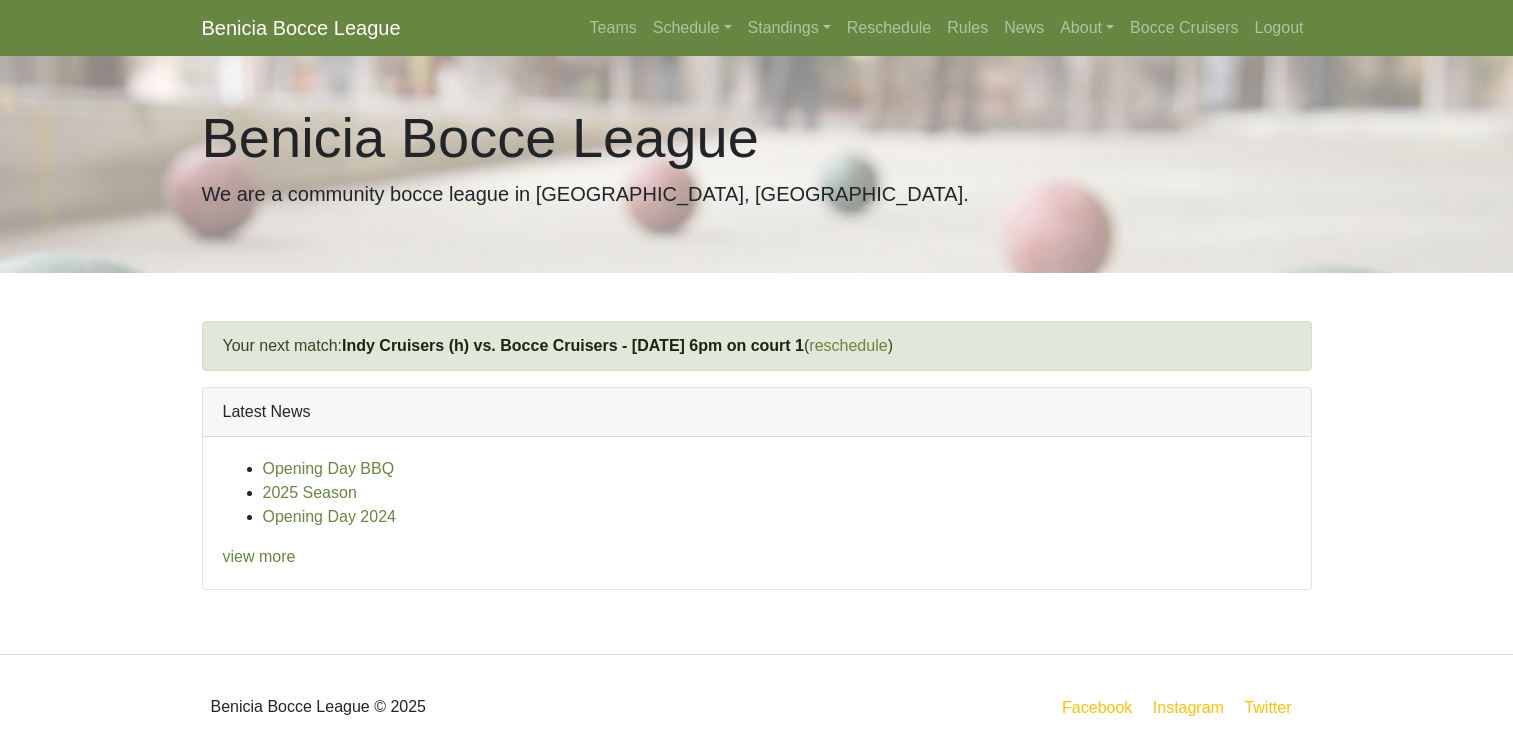 scroll, scrollTop: 0, scrollLeft: 0, axis: both 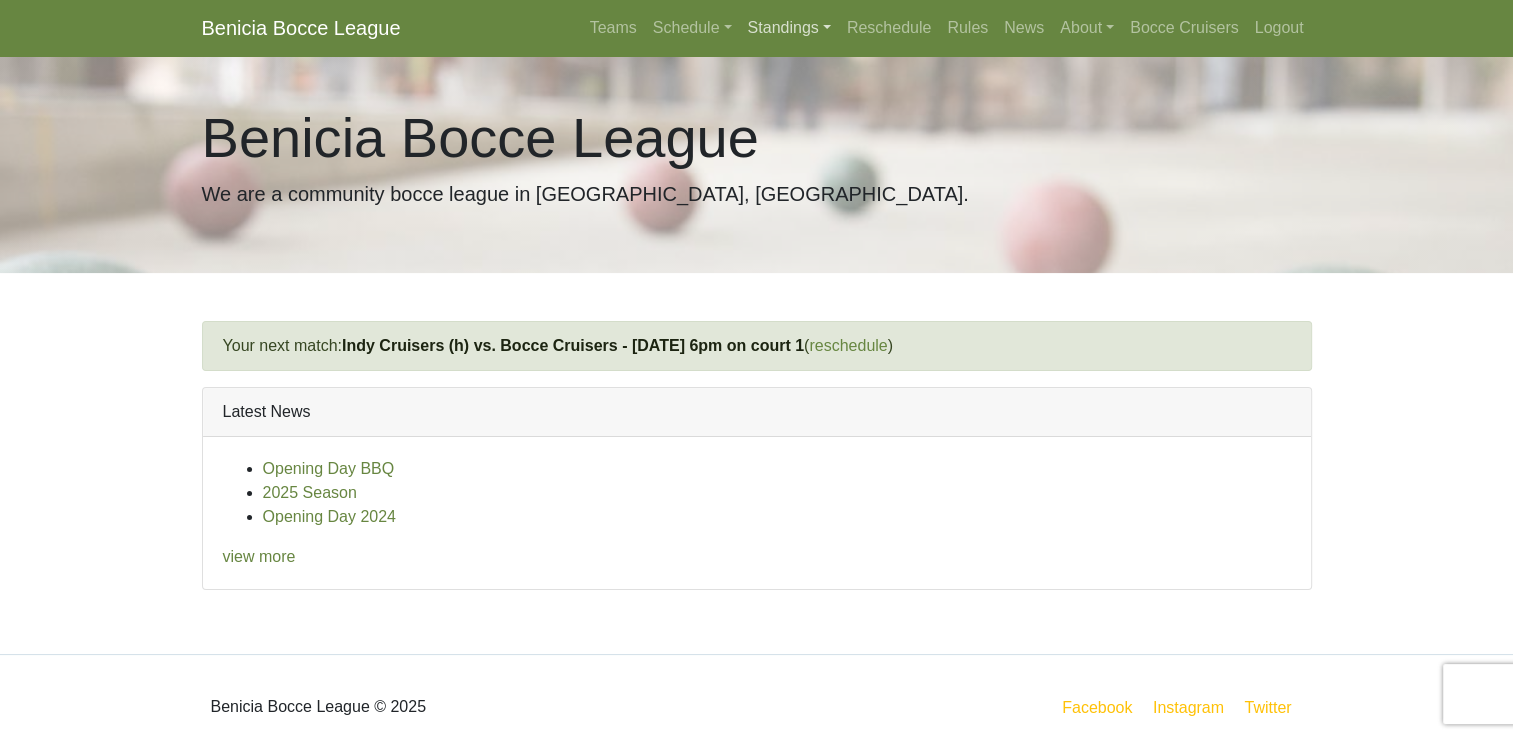 click on "Standings" at bounding box center (789, 28) 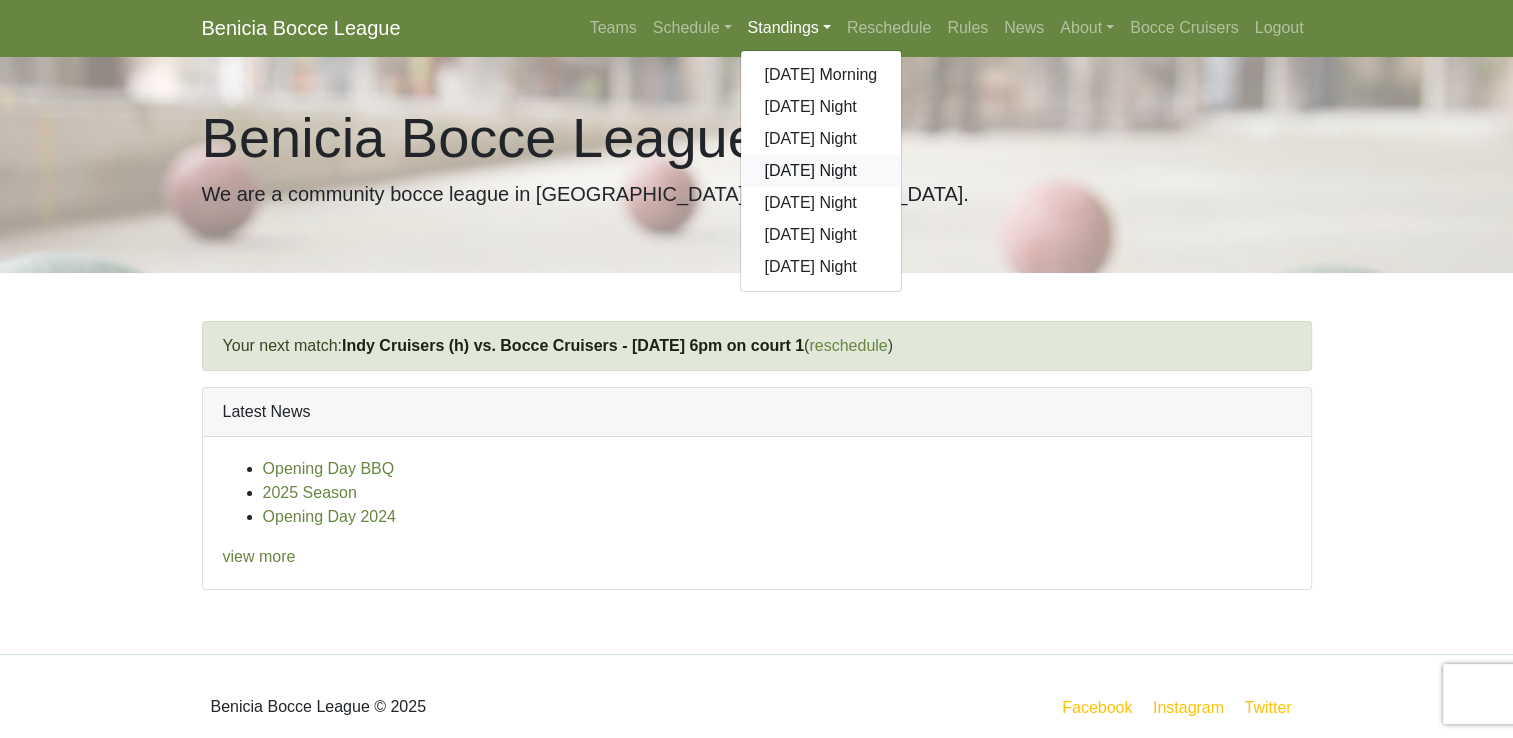click on "[DATE] Night" at bounding box center [821, 171] 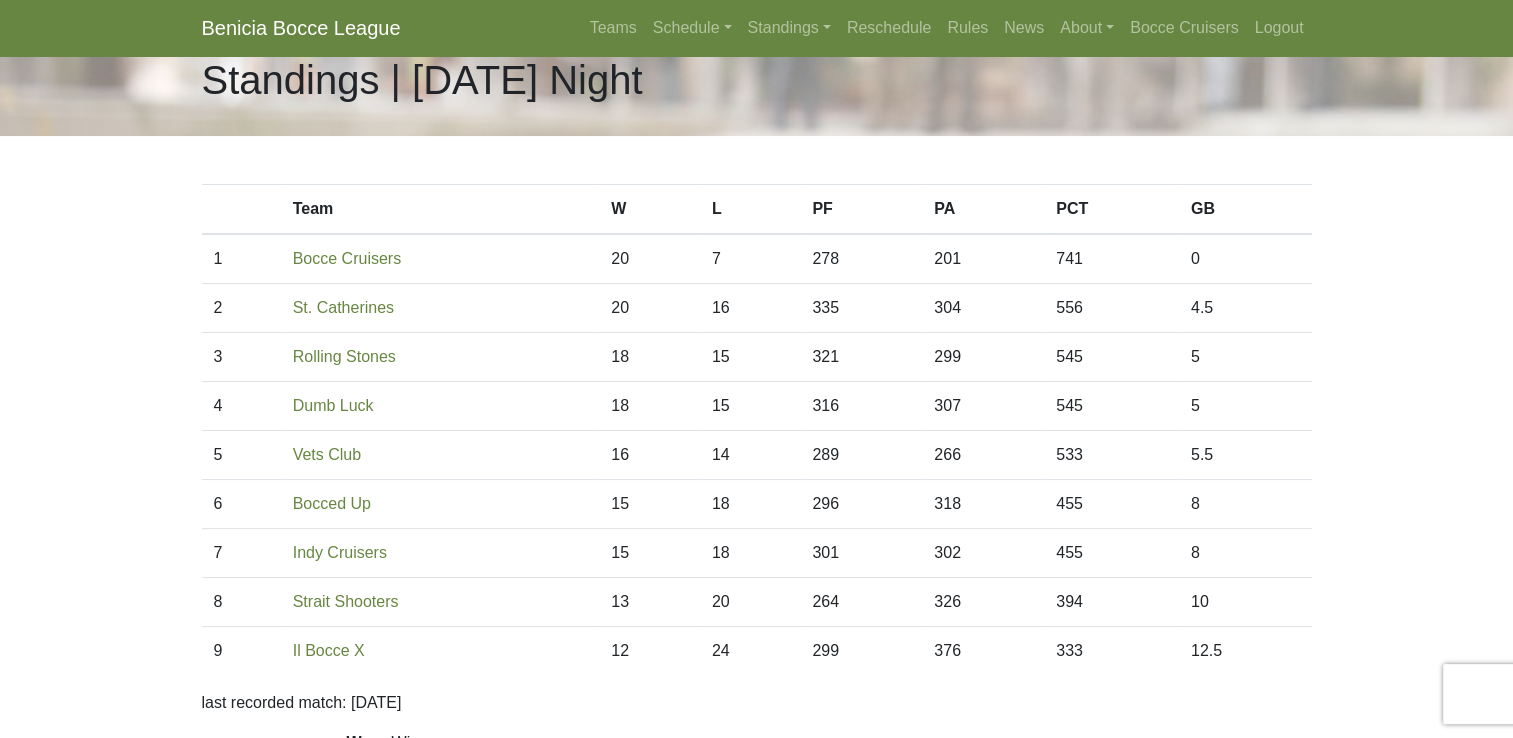 scroll, scrollTop: 0, scrollLeft: 0, axis: both 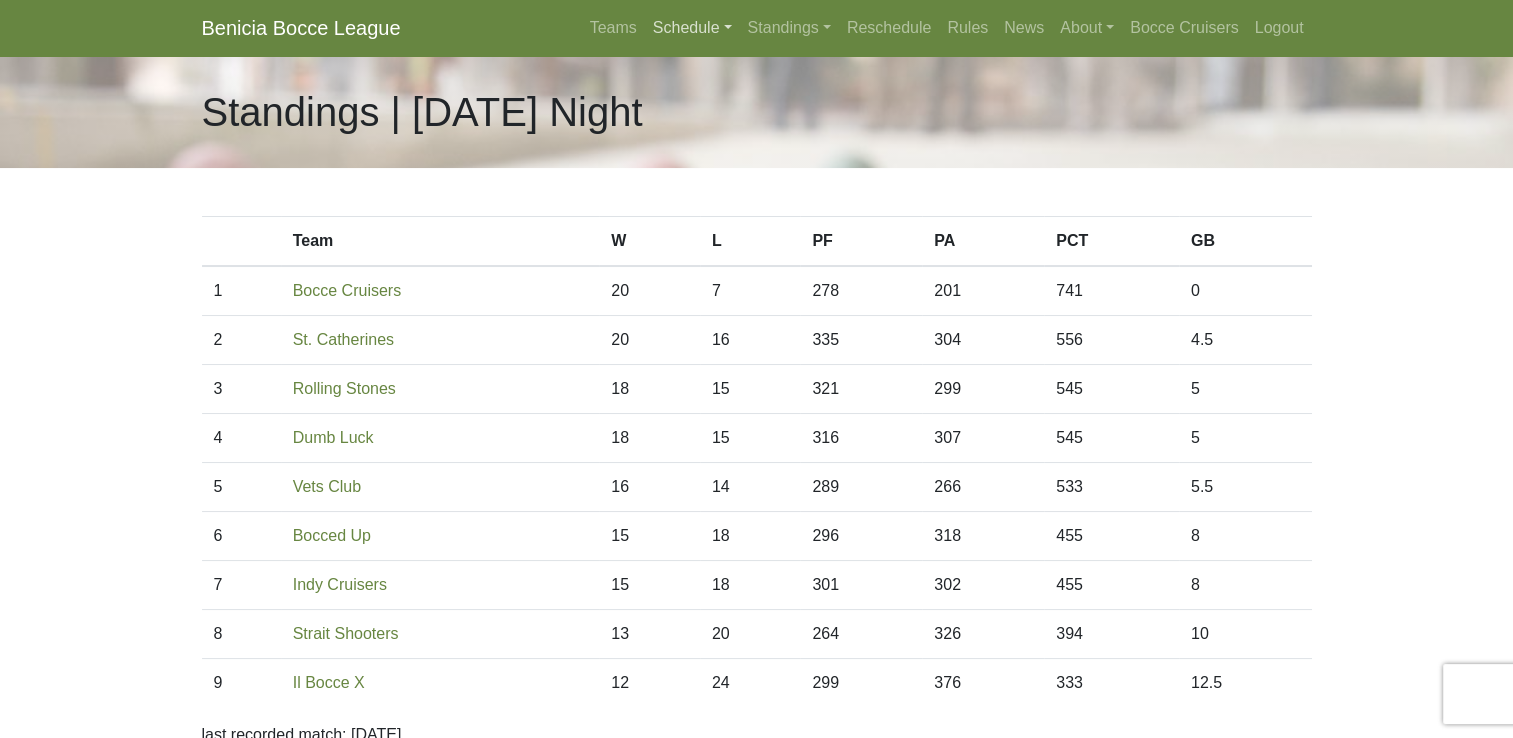 click on "Schedule" at bounding box center (692, 28) 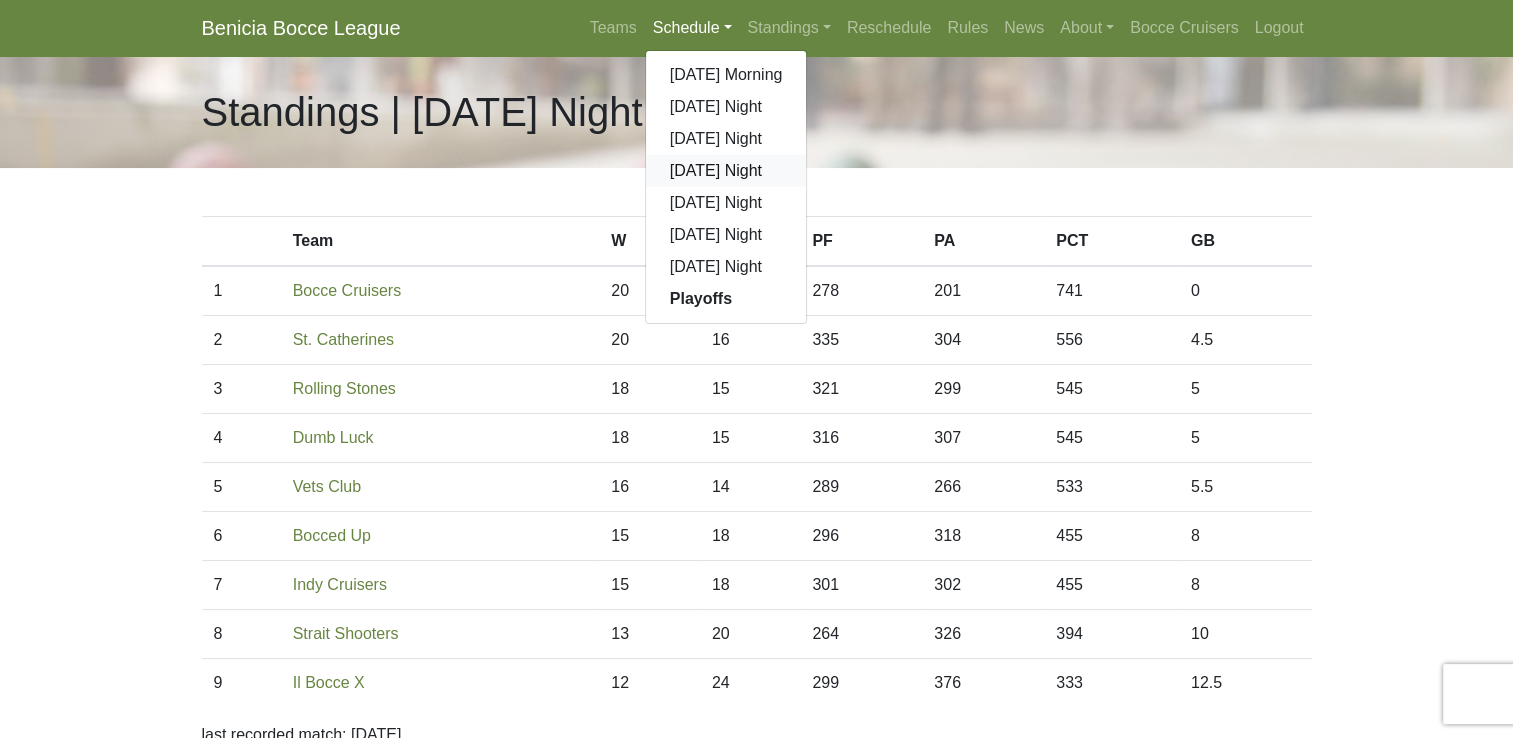 click on "[DATE] Night" at bounding box center [726, 171] 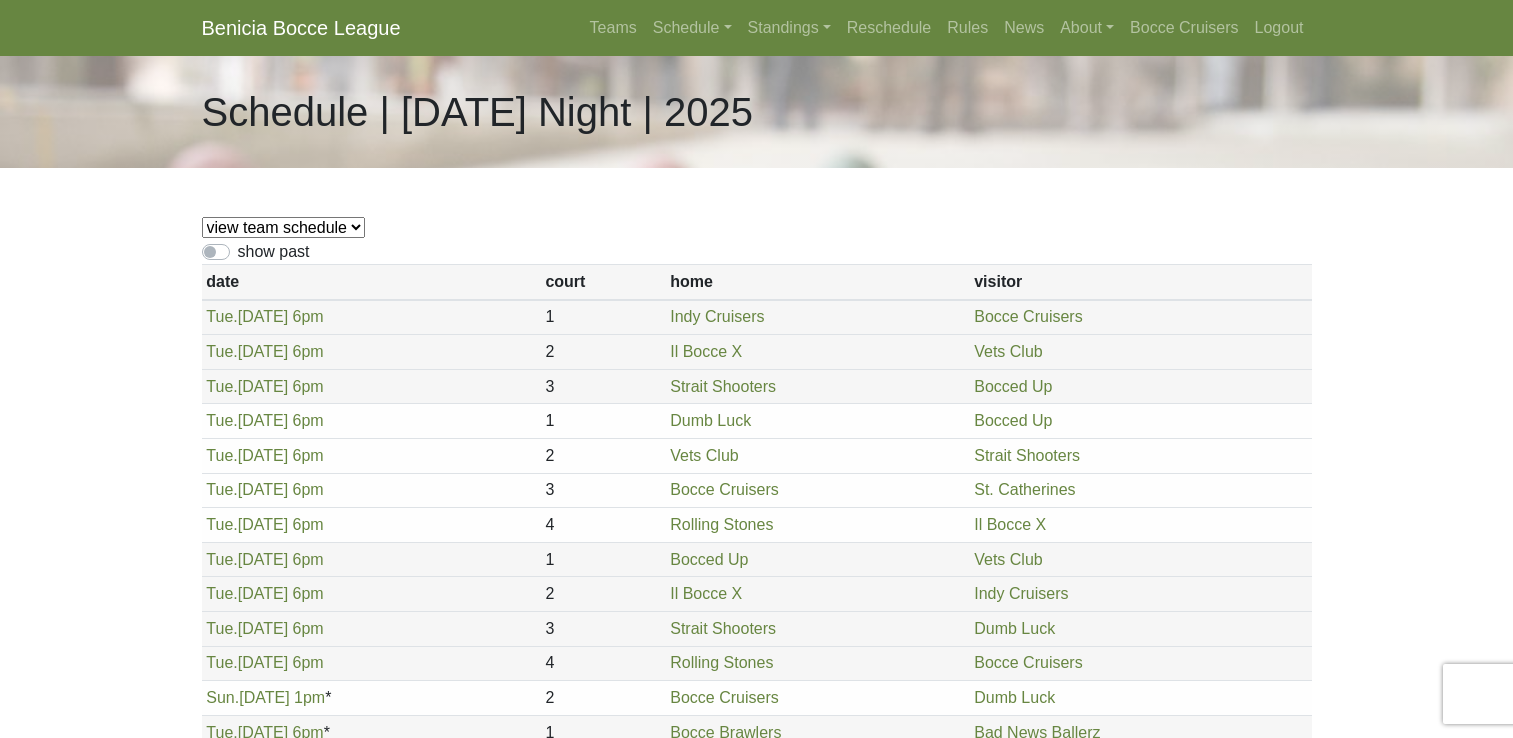 scroll, scrollTop: 0, scrollLeft: 0, axis: both 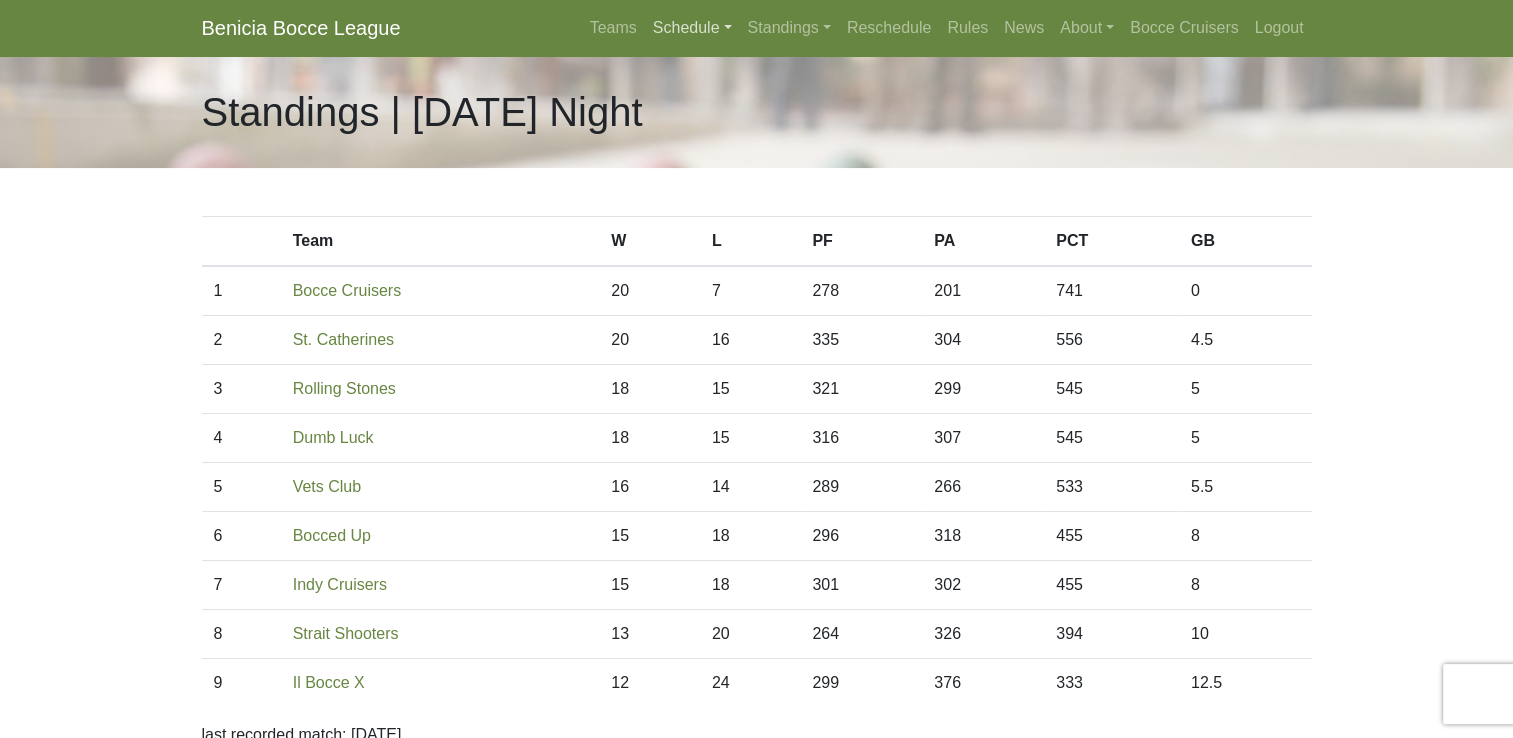 click on "Schedule" at bounding box center (692, 28) 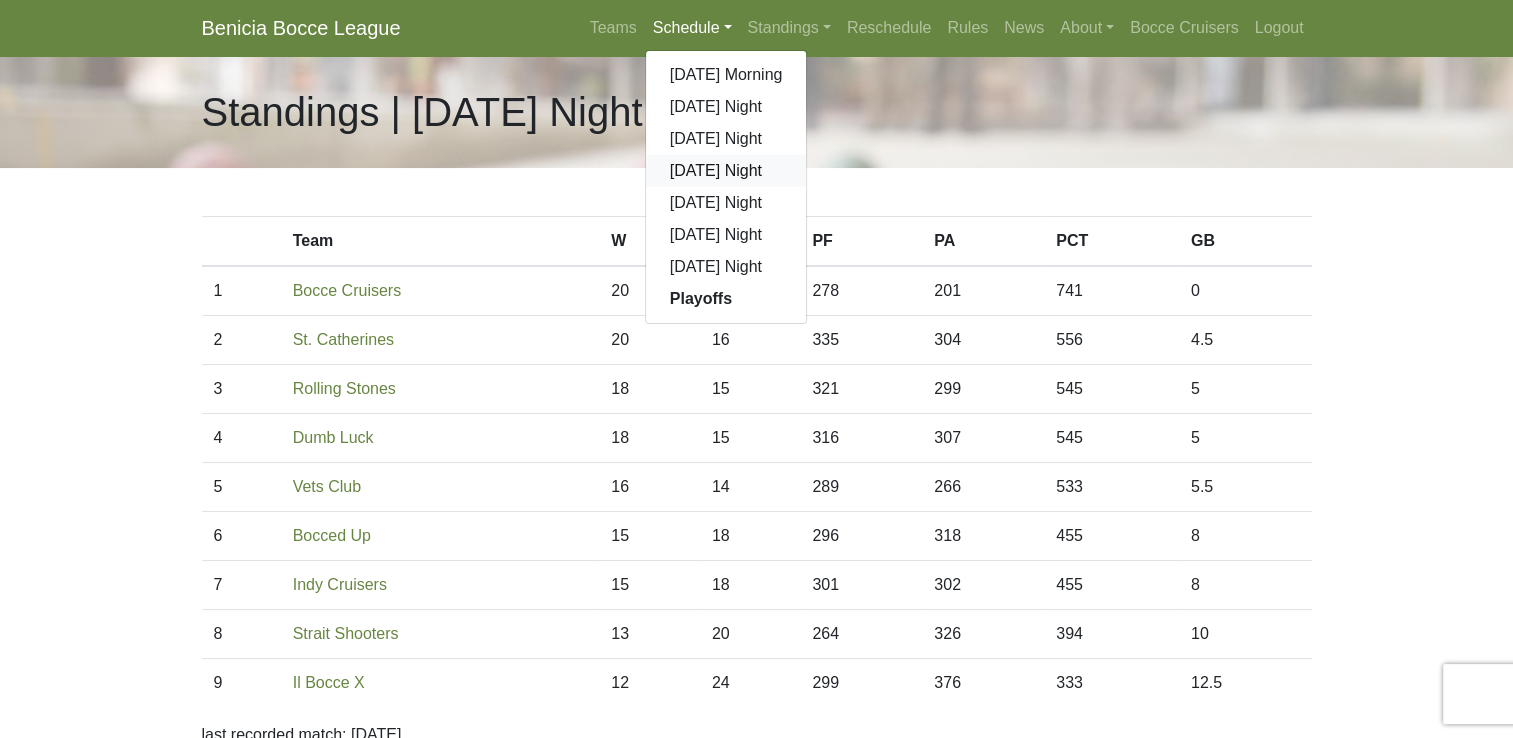 click on "[DATE] Night" at bounding box center (726, 171) 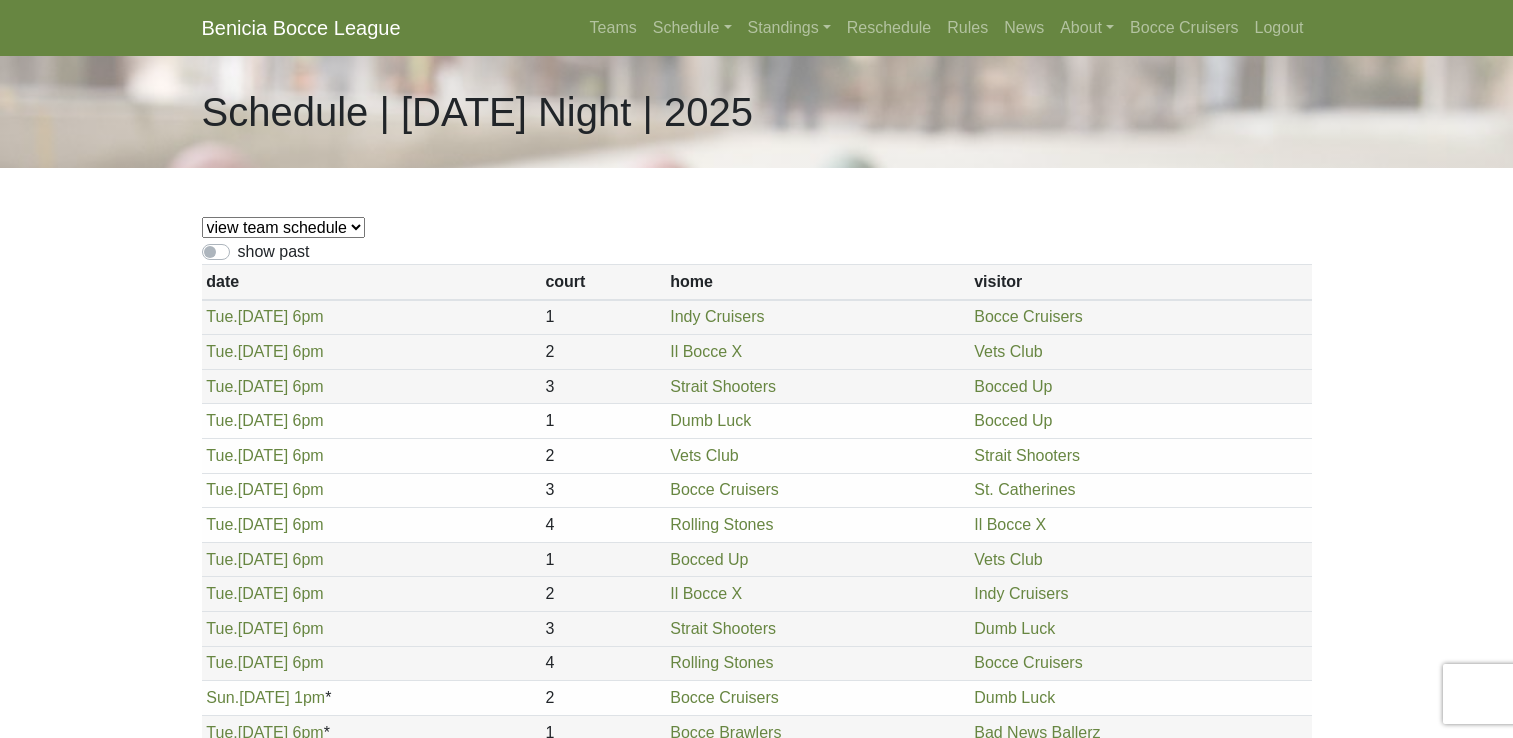 scroll, scrollTop: 0, scrollLeft: 0, axis: both 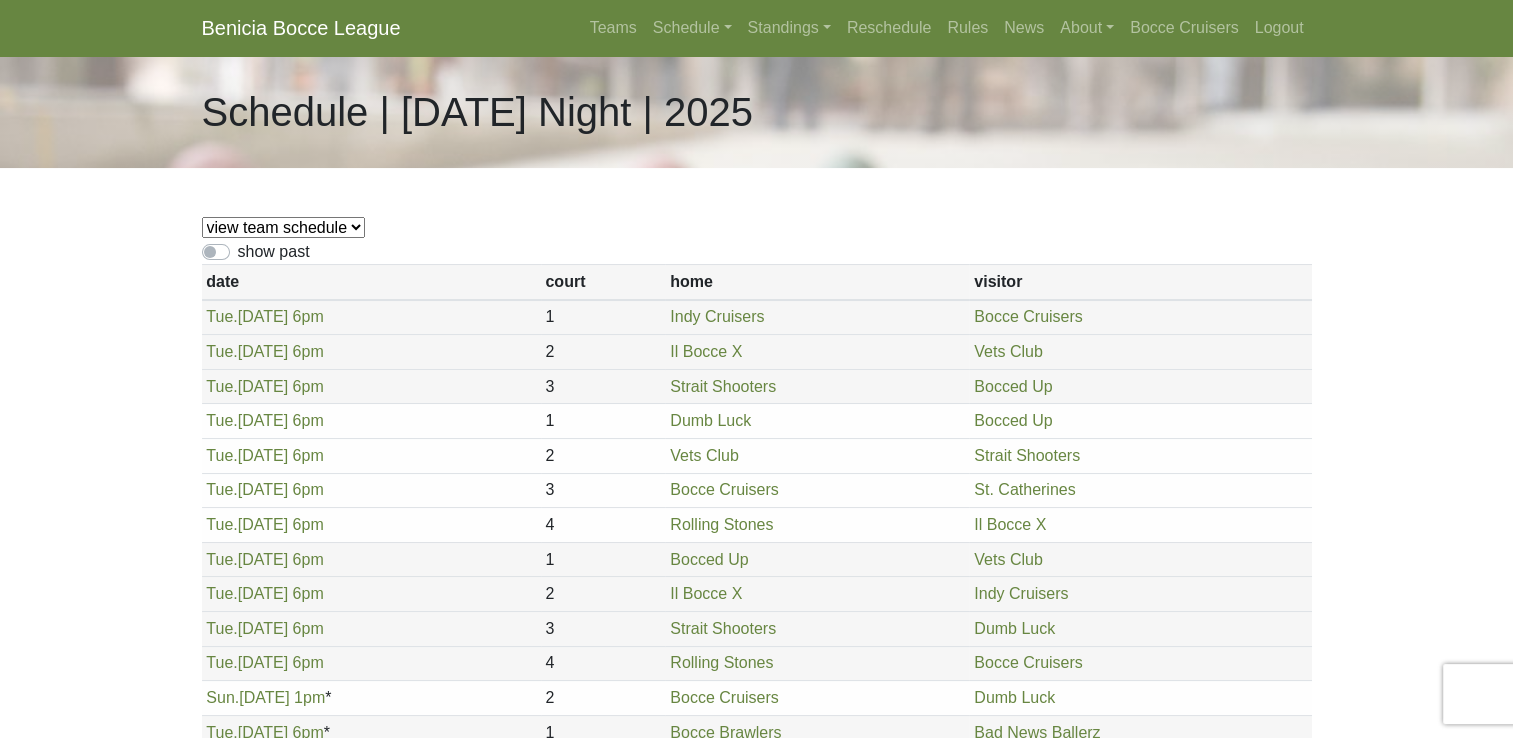 click on "show past" at bounding box center (274, 252) 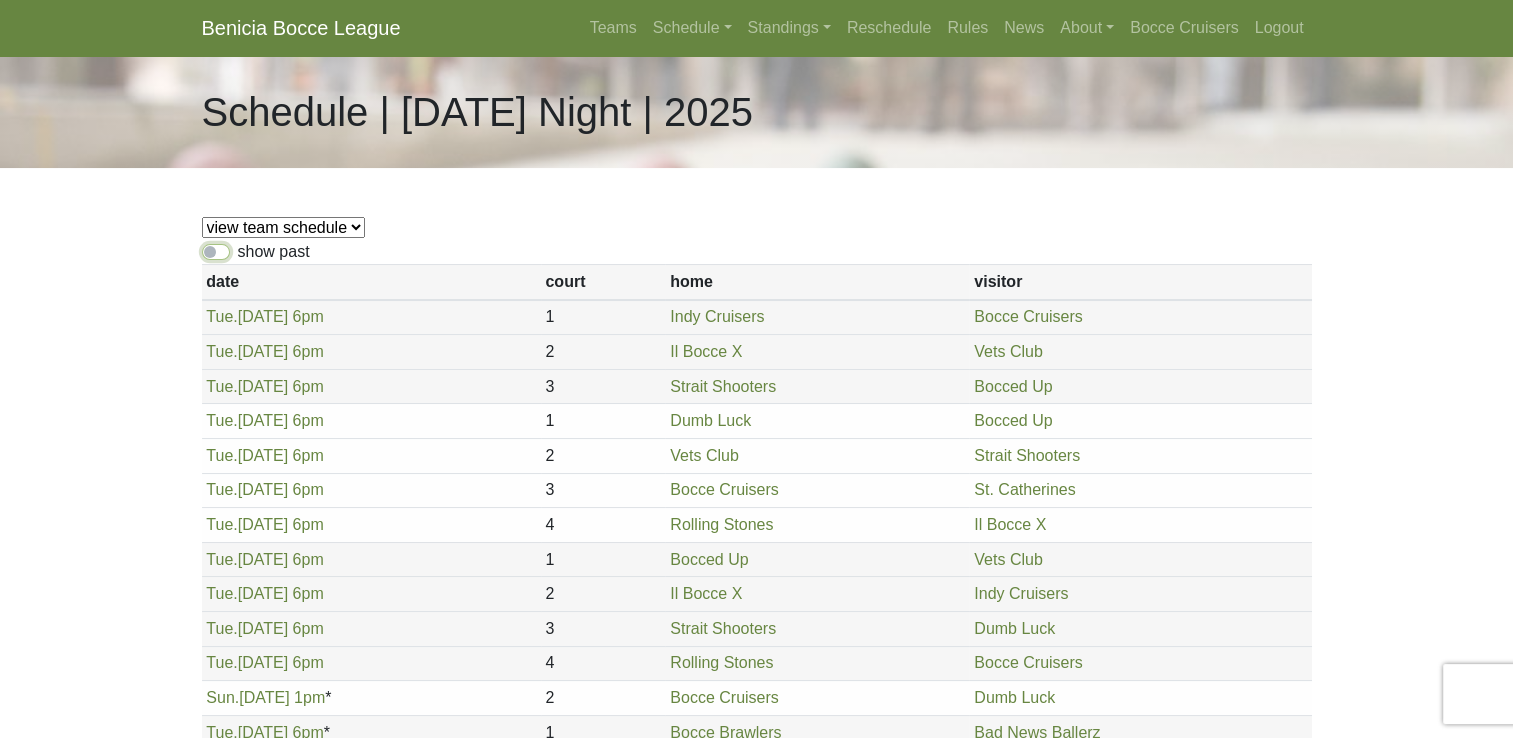 click on "show past" at bounding box center [244, 246] 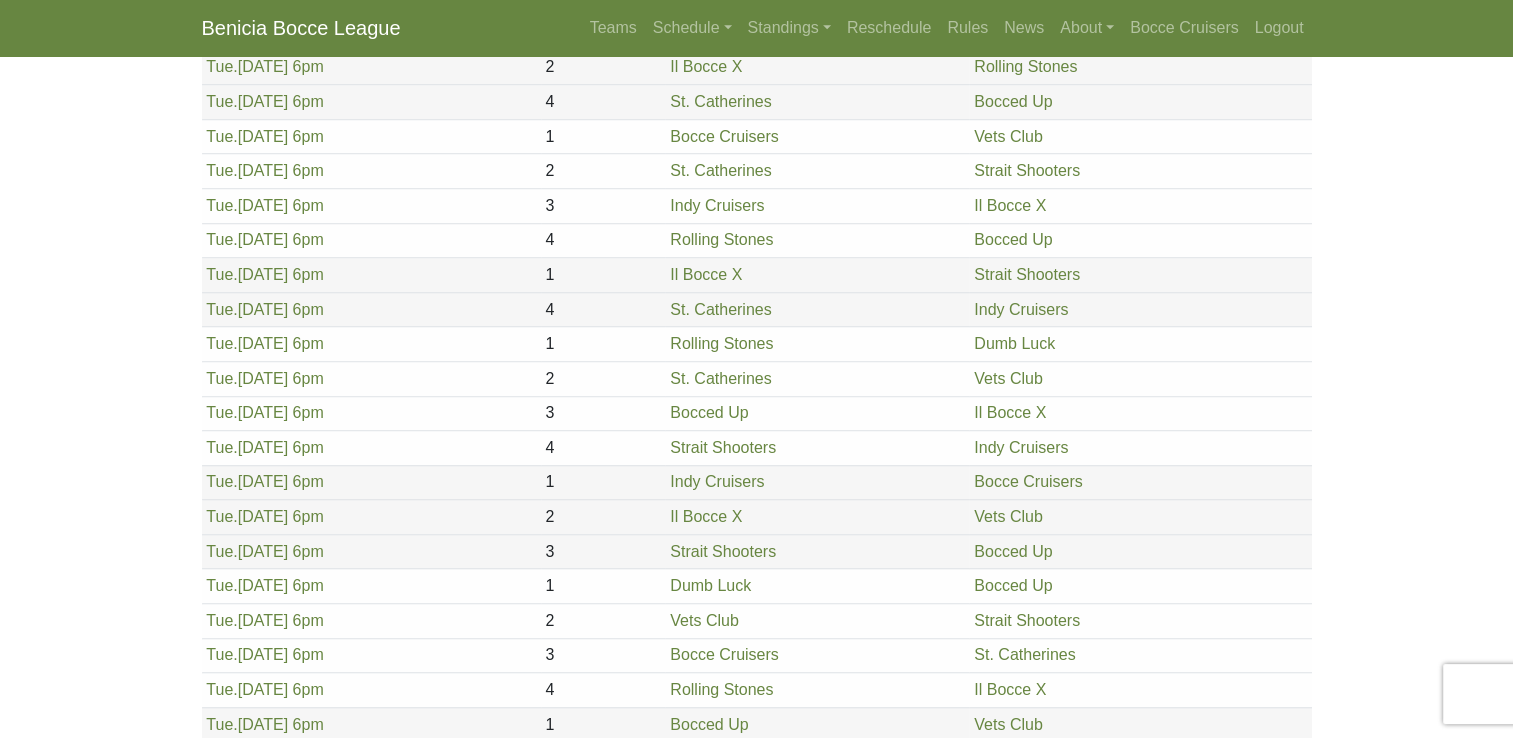 scroll, scrollTop: 1533, scrollLeft: 0, axis: vertical 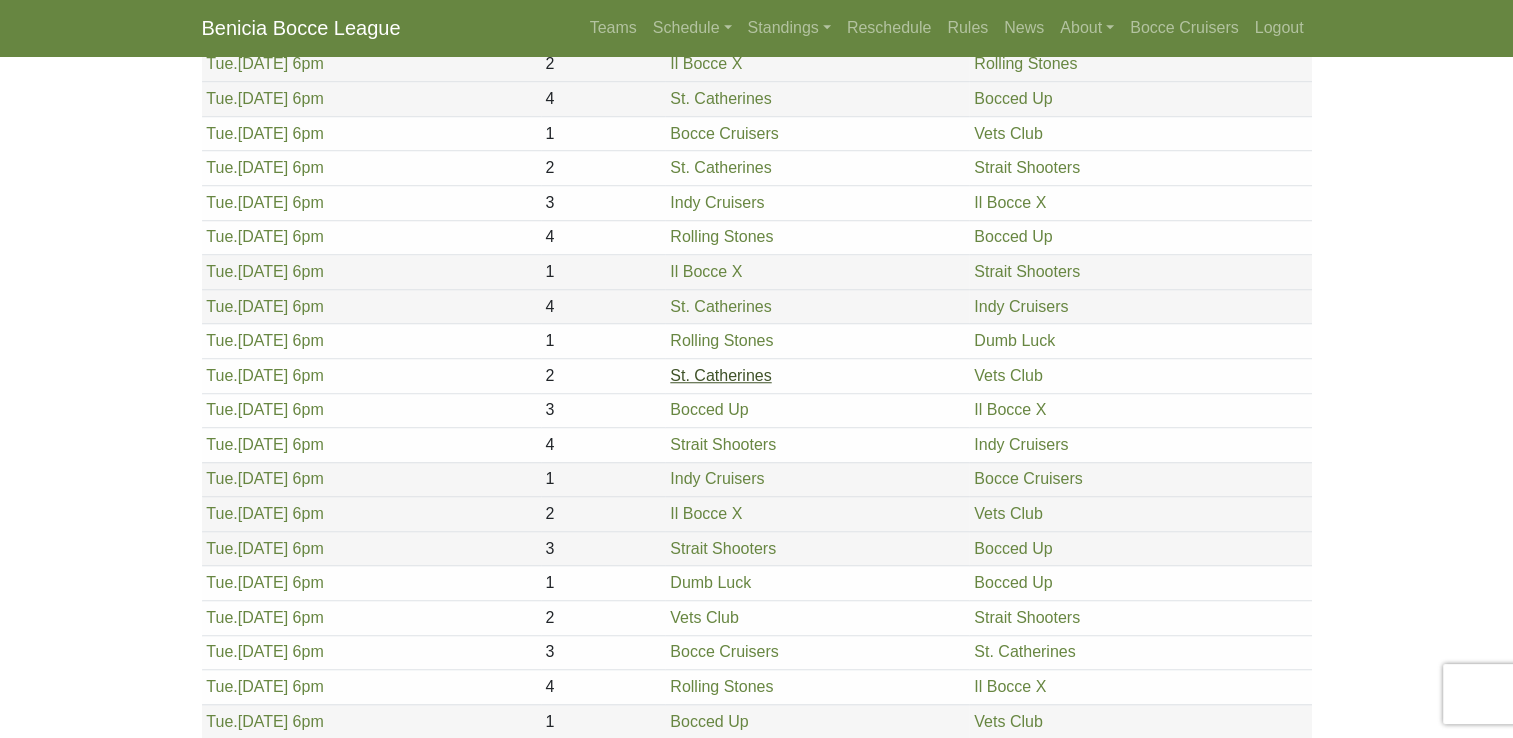 click on "St. Catherines" at bounding box center (720, 375) 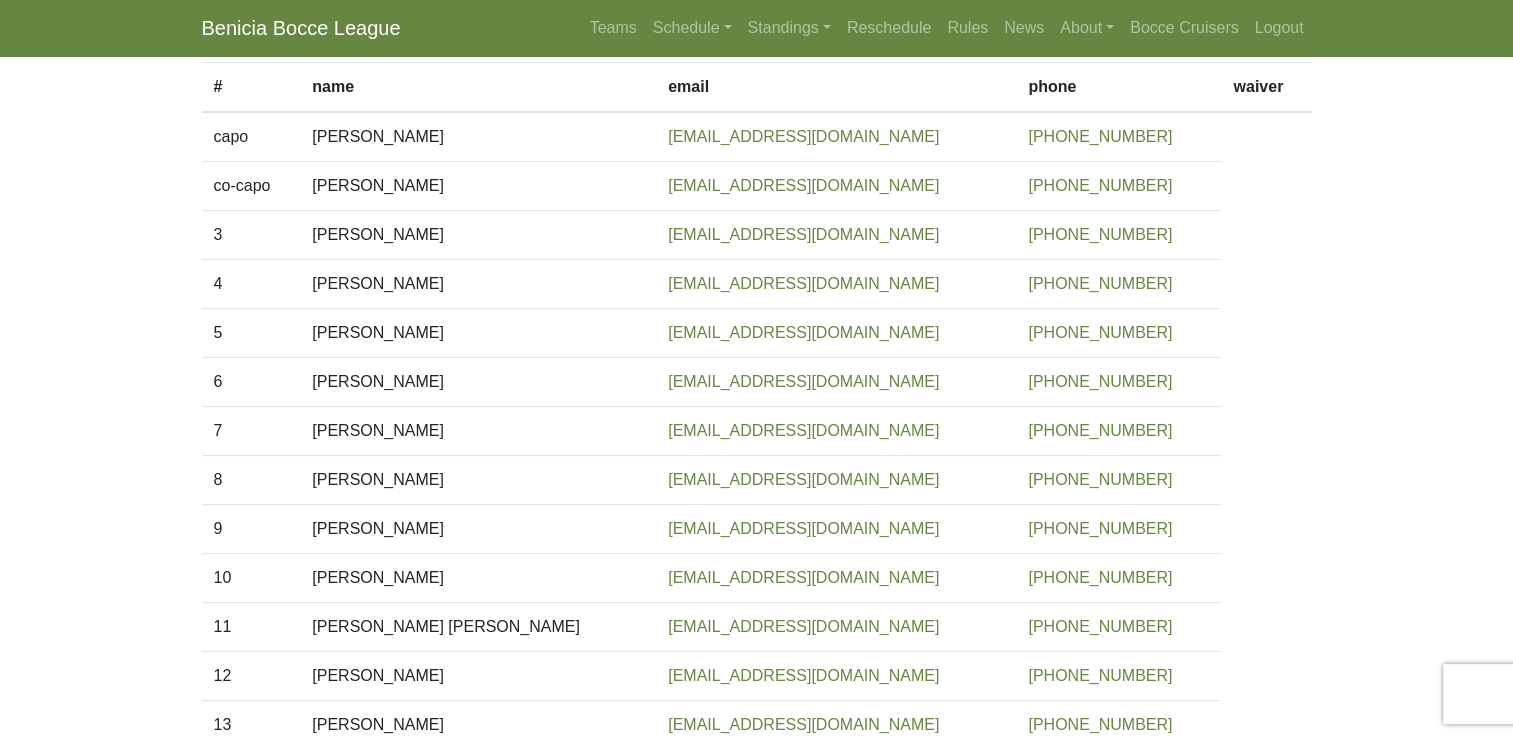 scroll, scrollTop: 233, scrollLeft: 0, axis: vertical 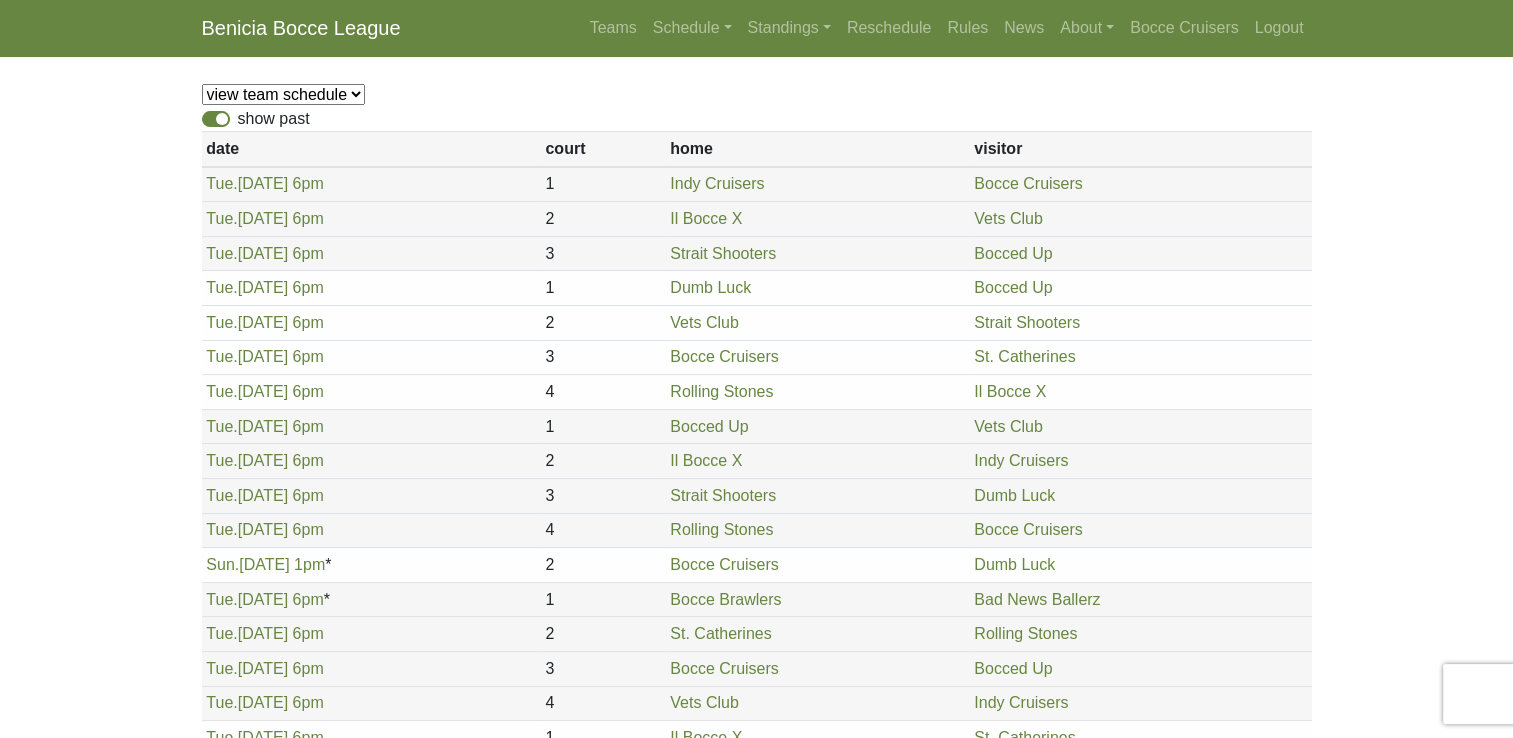 click on "show past" at bounding box center [274, 119] 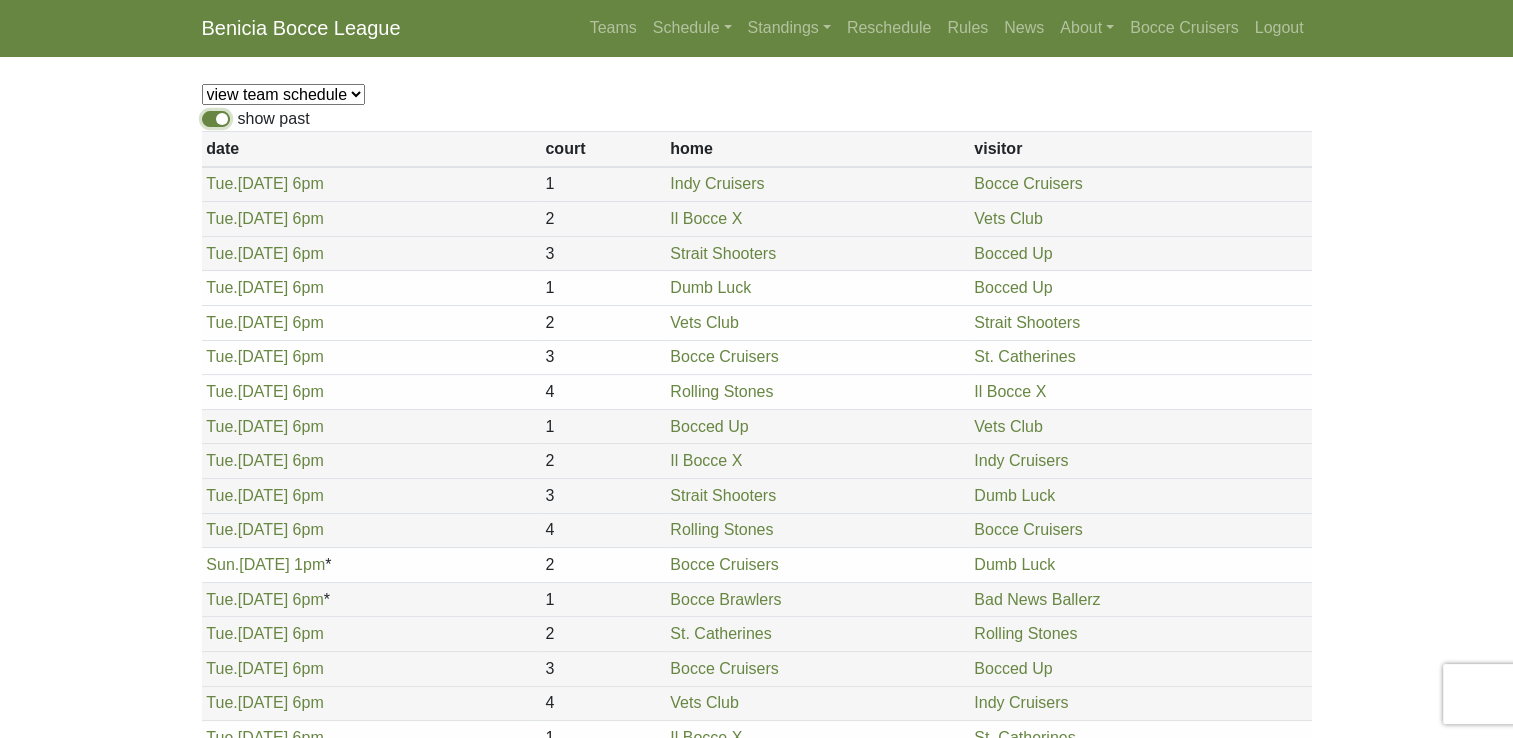 click on "show past" at bounding box center [244, 113] 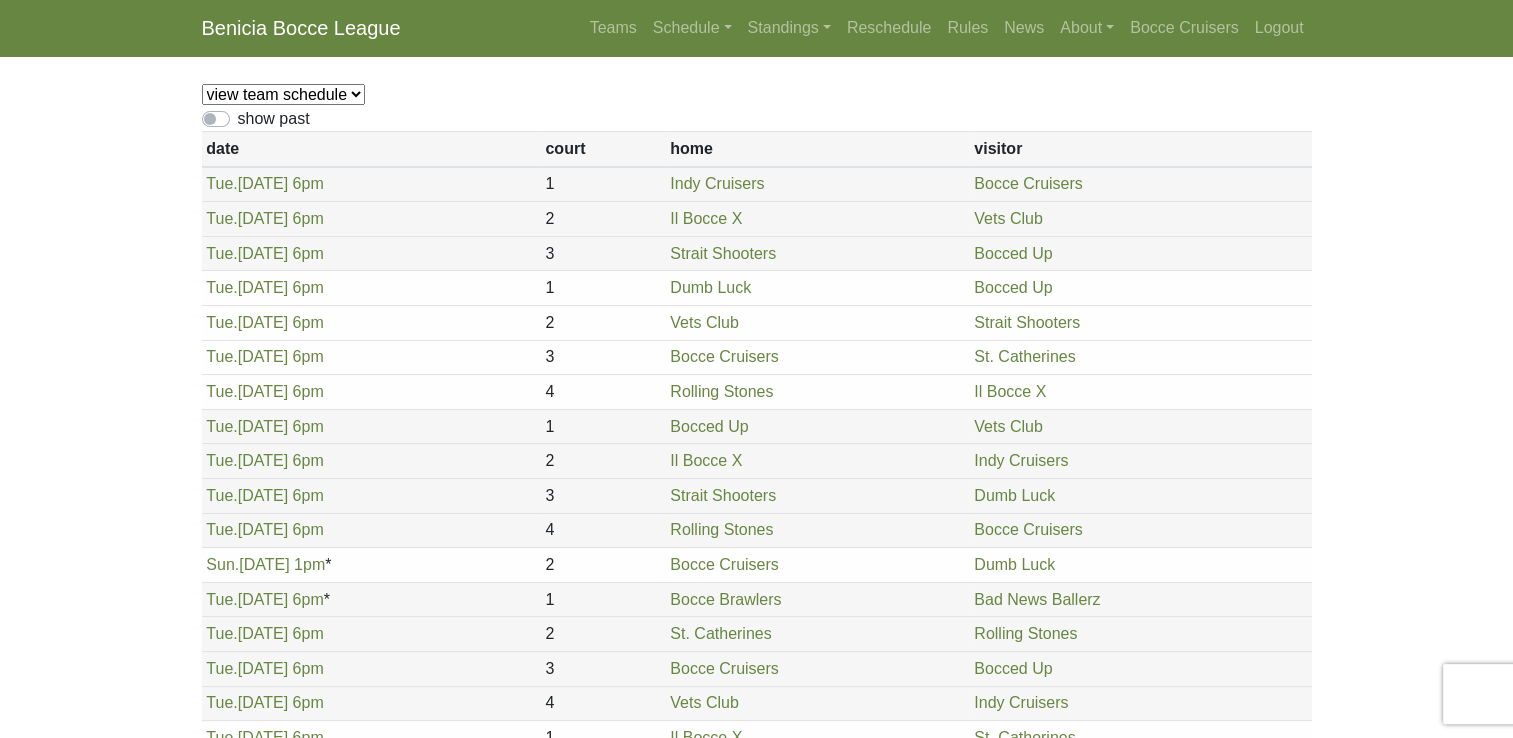 click on "show past" at bounding box center [274, 119] 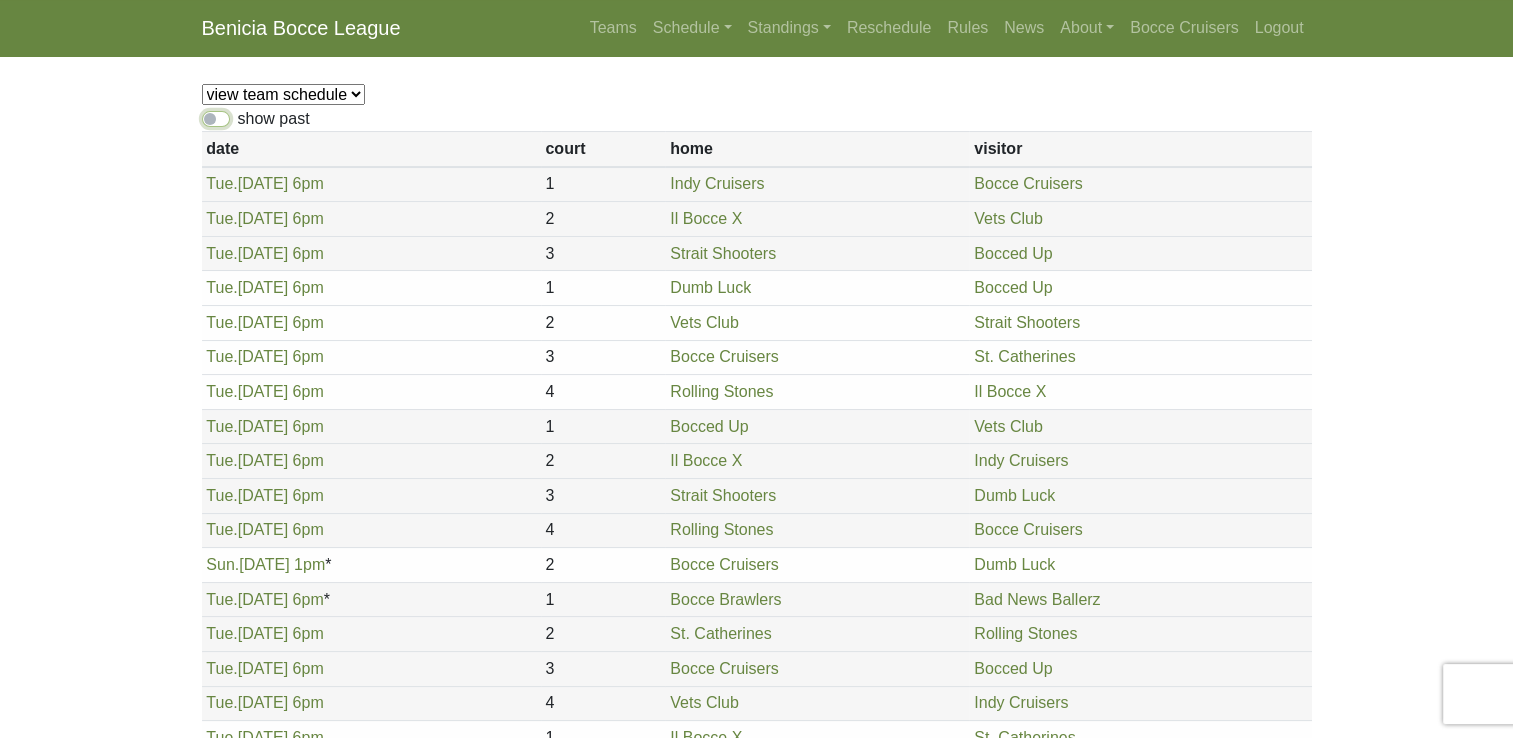 checkbox on "true" 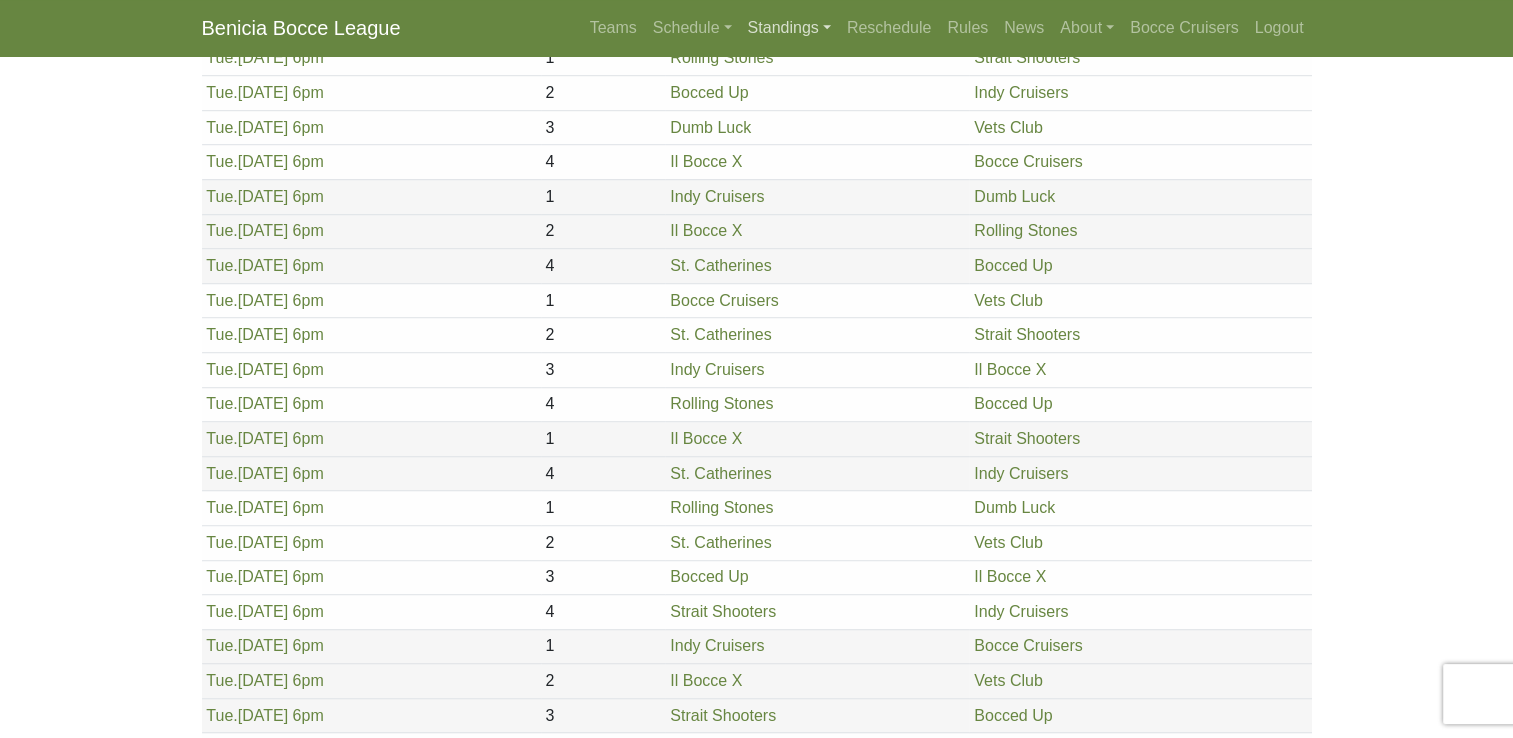 scroll, scrollTop: 1266, scrollLeft: 0, axis: vertical 